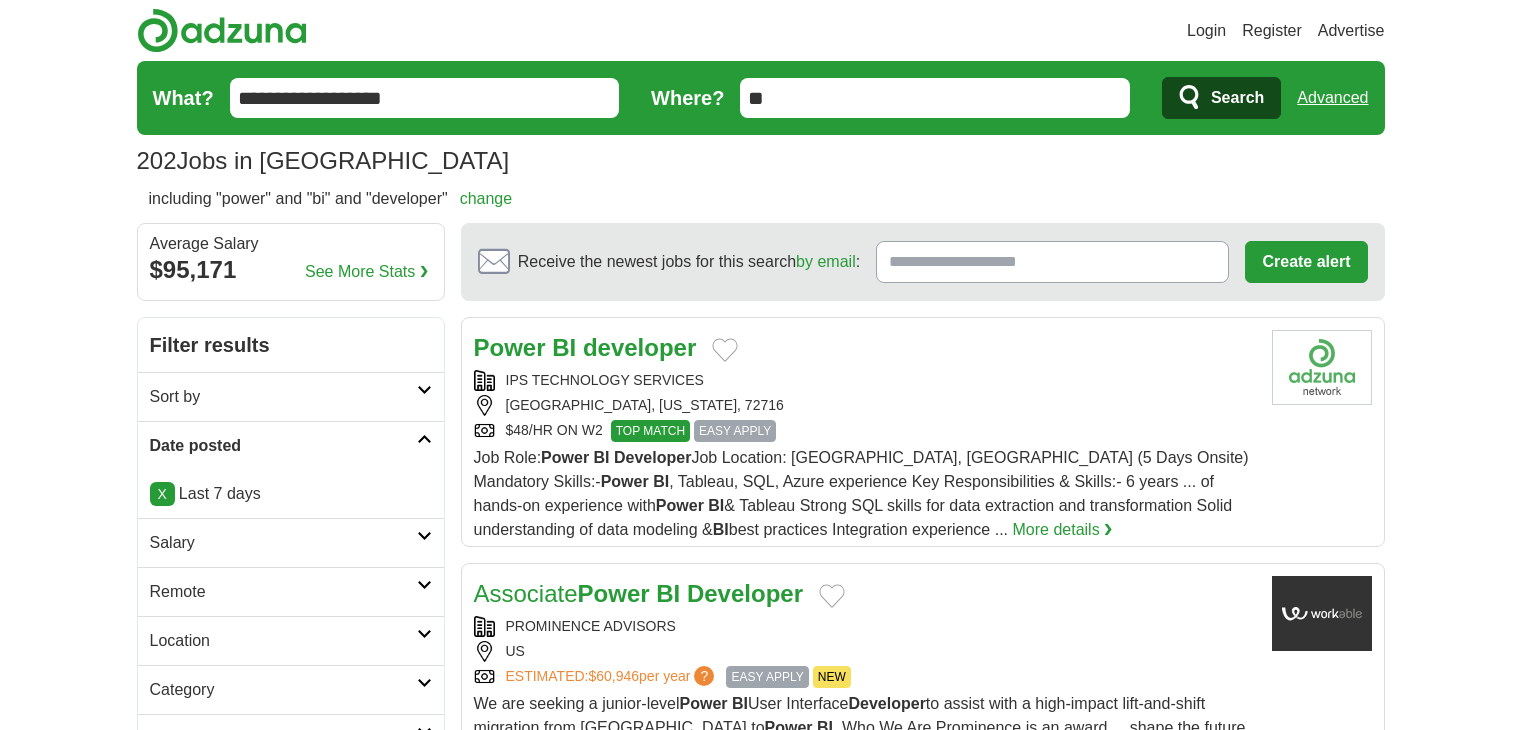 scroll, scrollTop: 0, scrollLeft: 0, axis: both 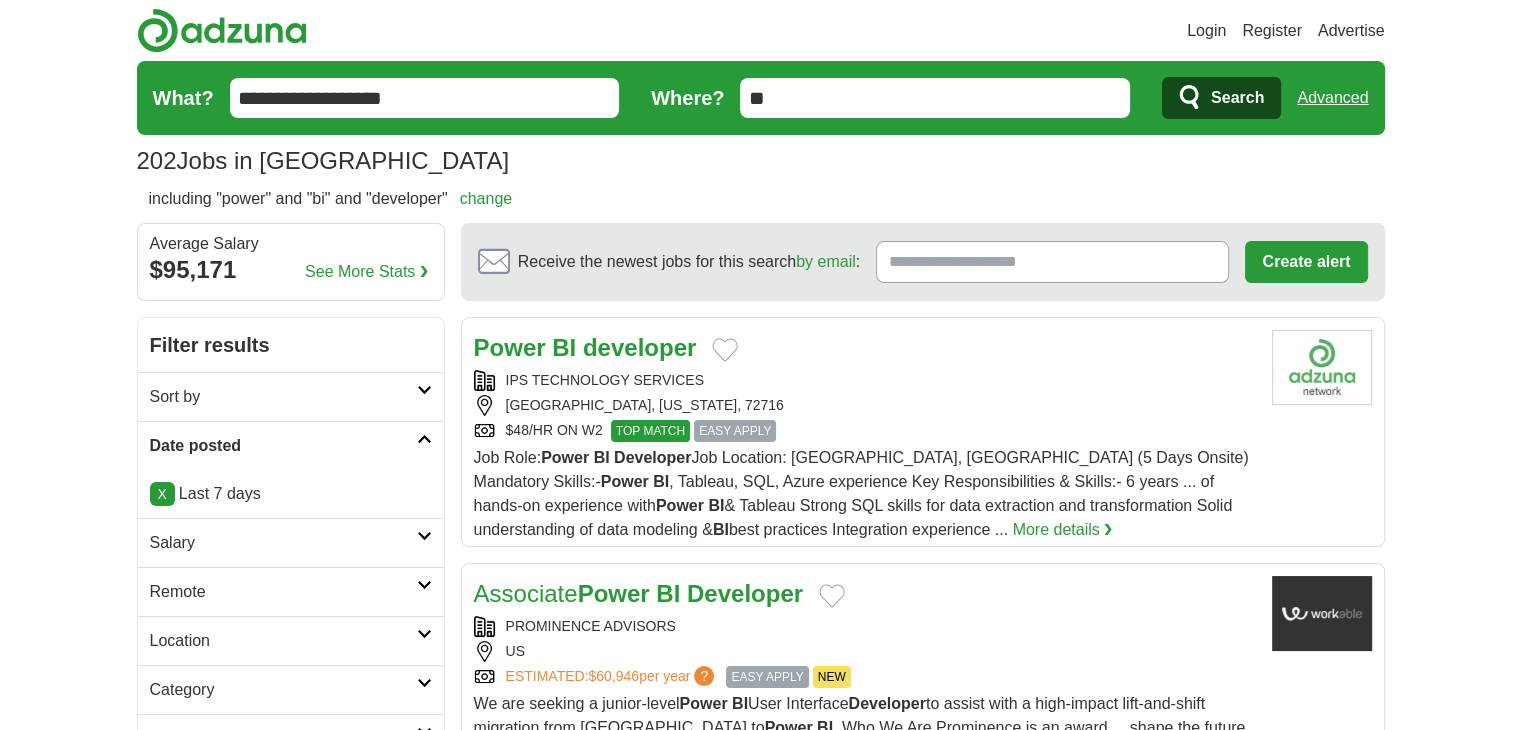 click on "202
Jobs in US
Average Salary:  $95,171" at bounding box center [761, 161] 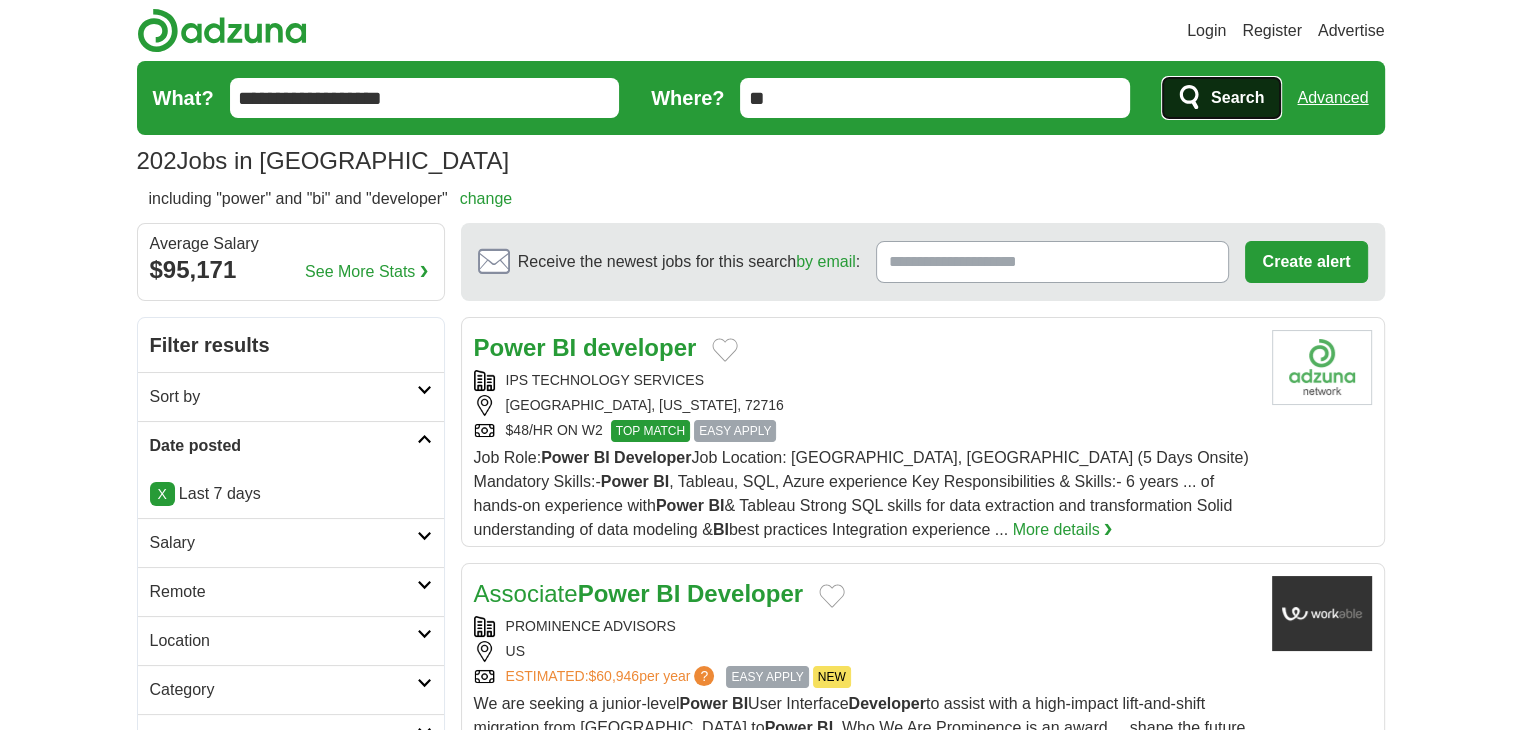 click on "Search" at bounding box center (1237, 98) 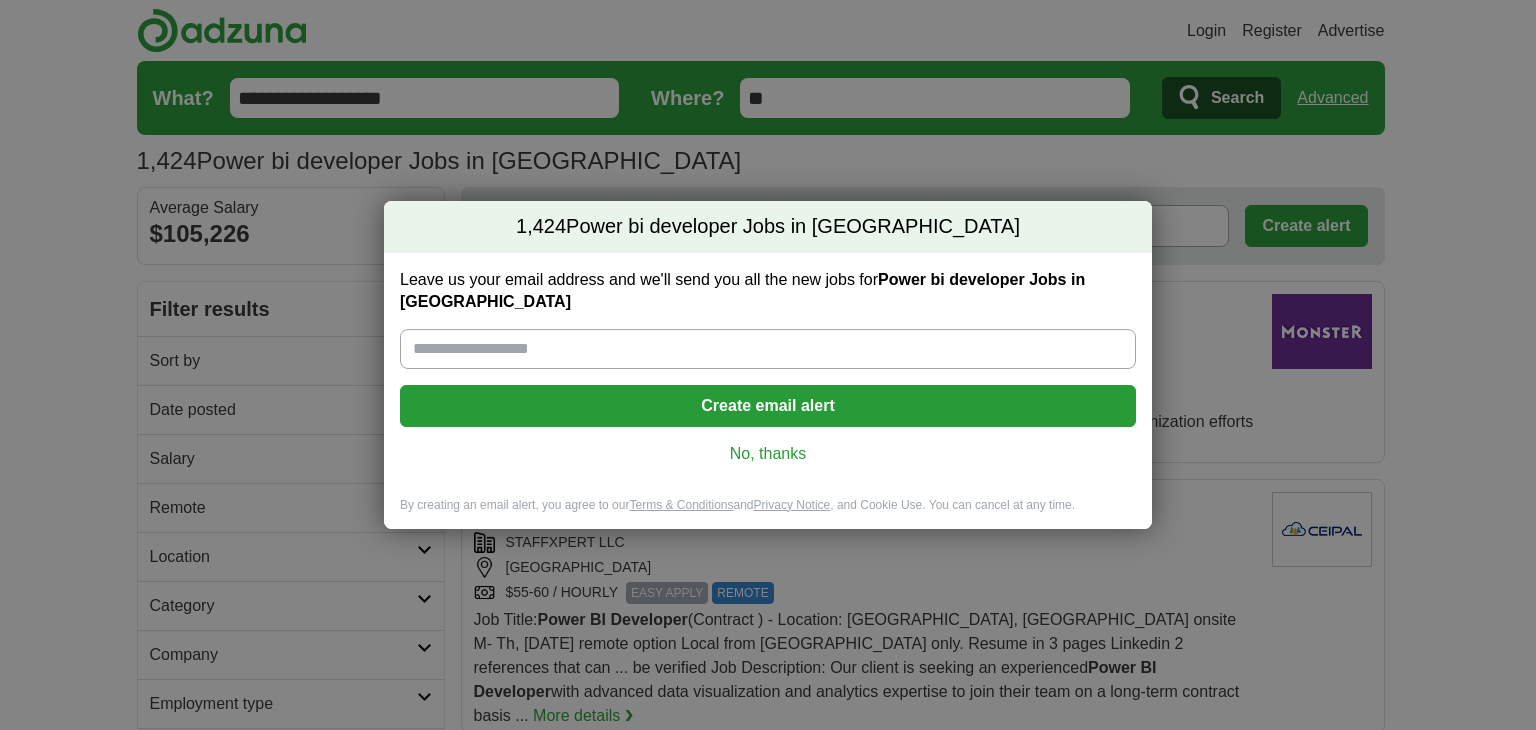 scroll, scrollTop: 0, scrollLeft: 0, axis: both 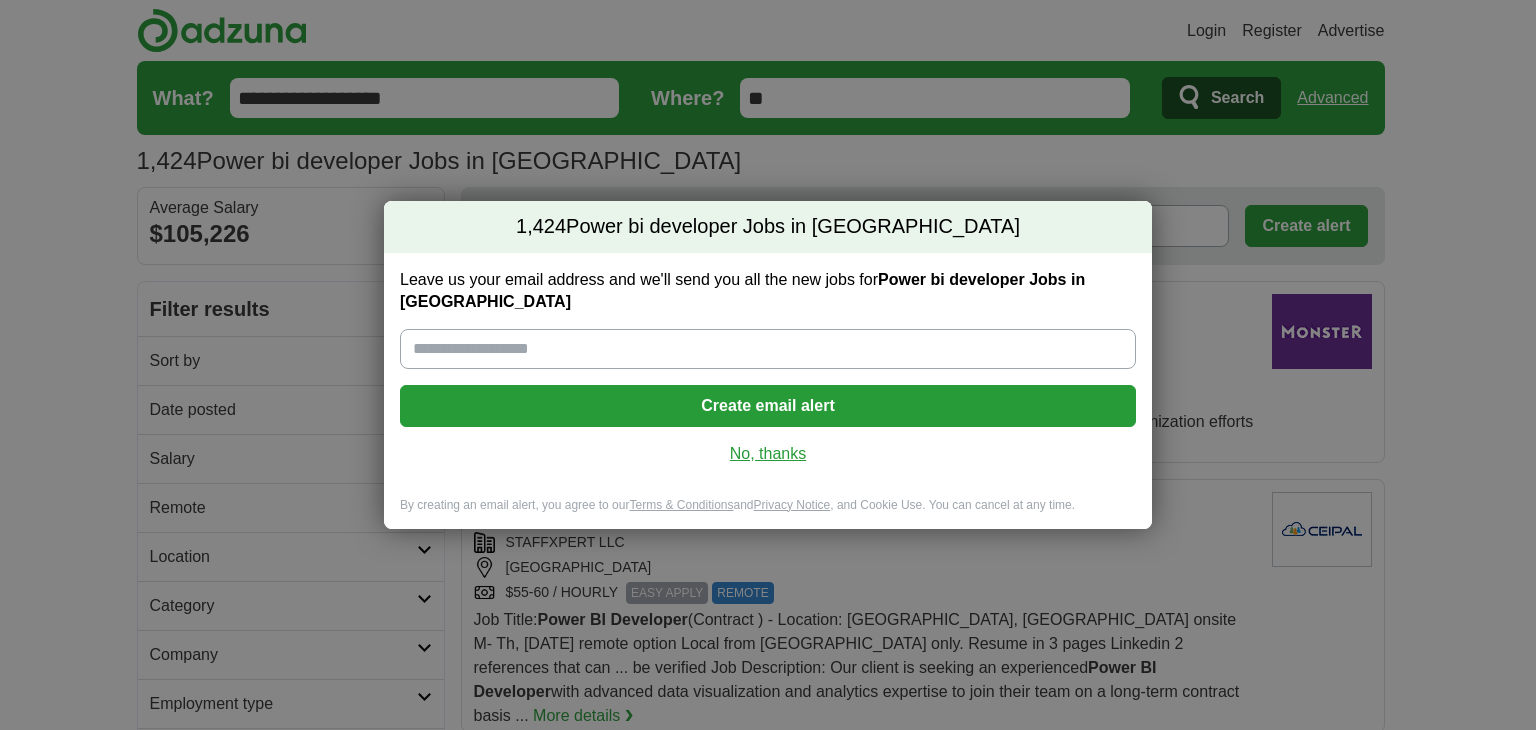 click on "No, thanks" at bounding box center (768, 454) 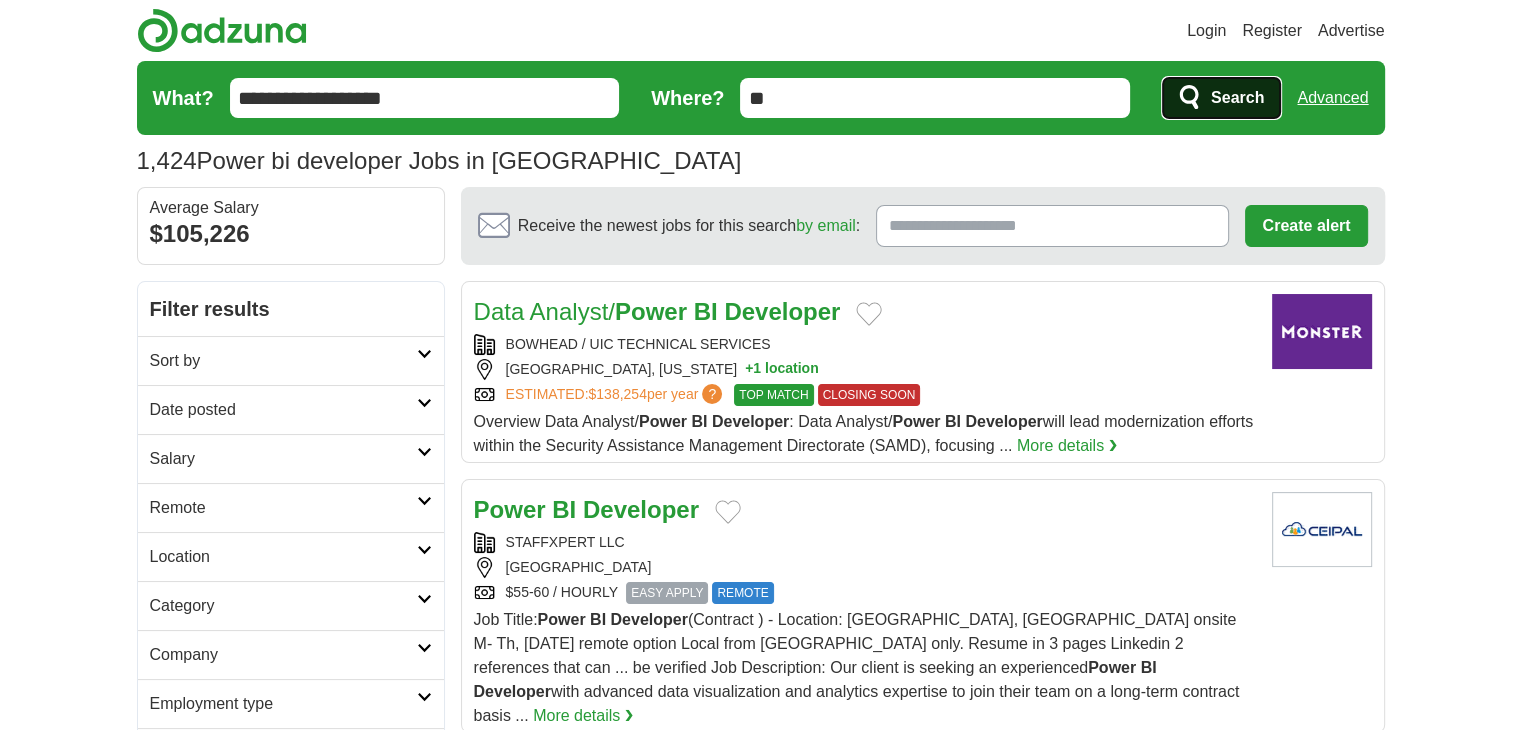 click on "Search" at bounding box center (1237, 98) 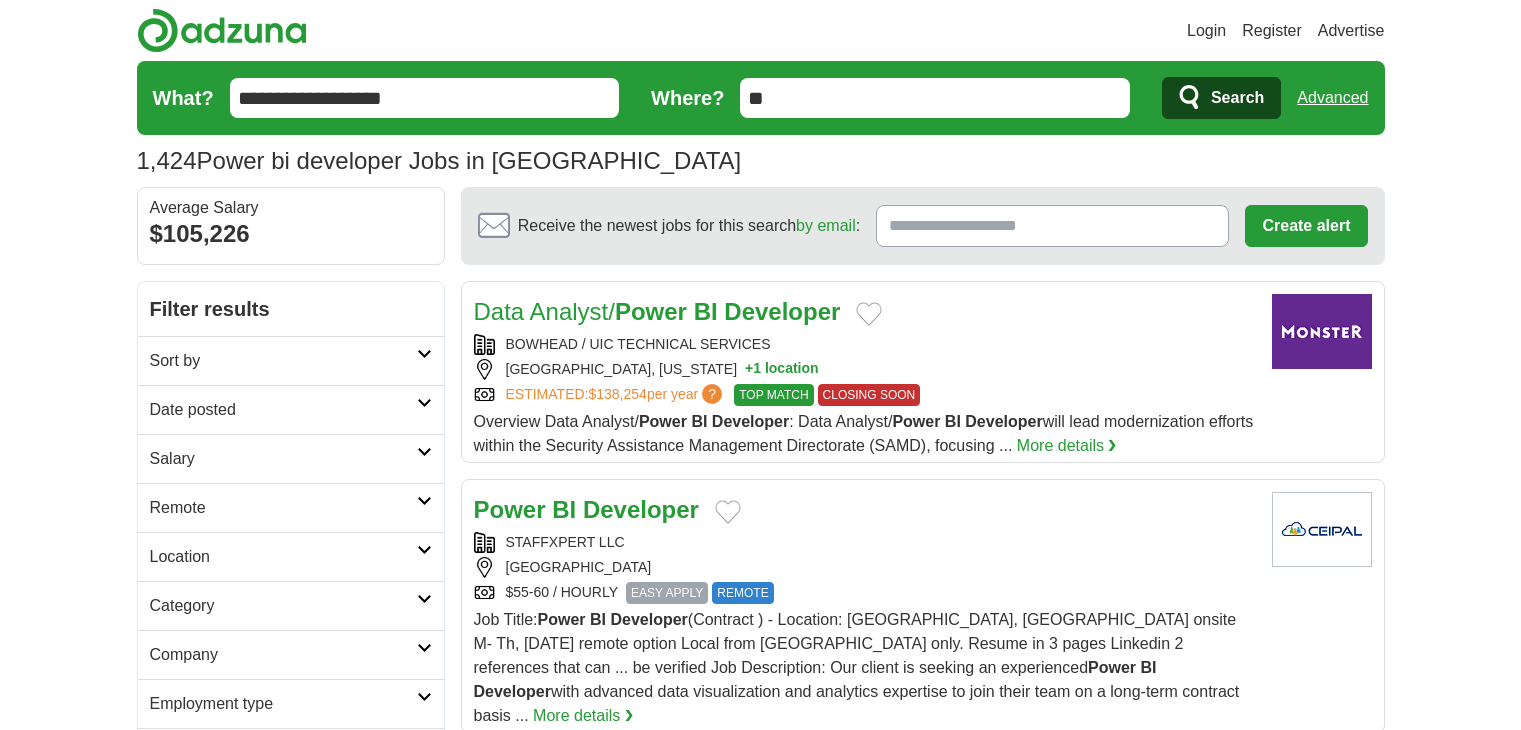 scroll, scrollTop: 0, scrollLeft: 0, axis: both 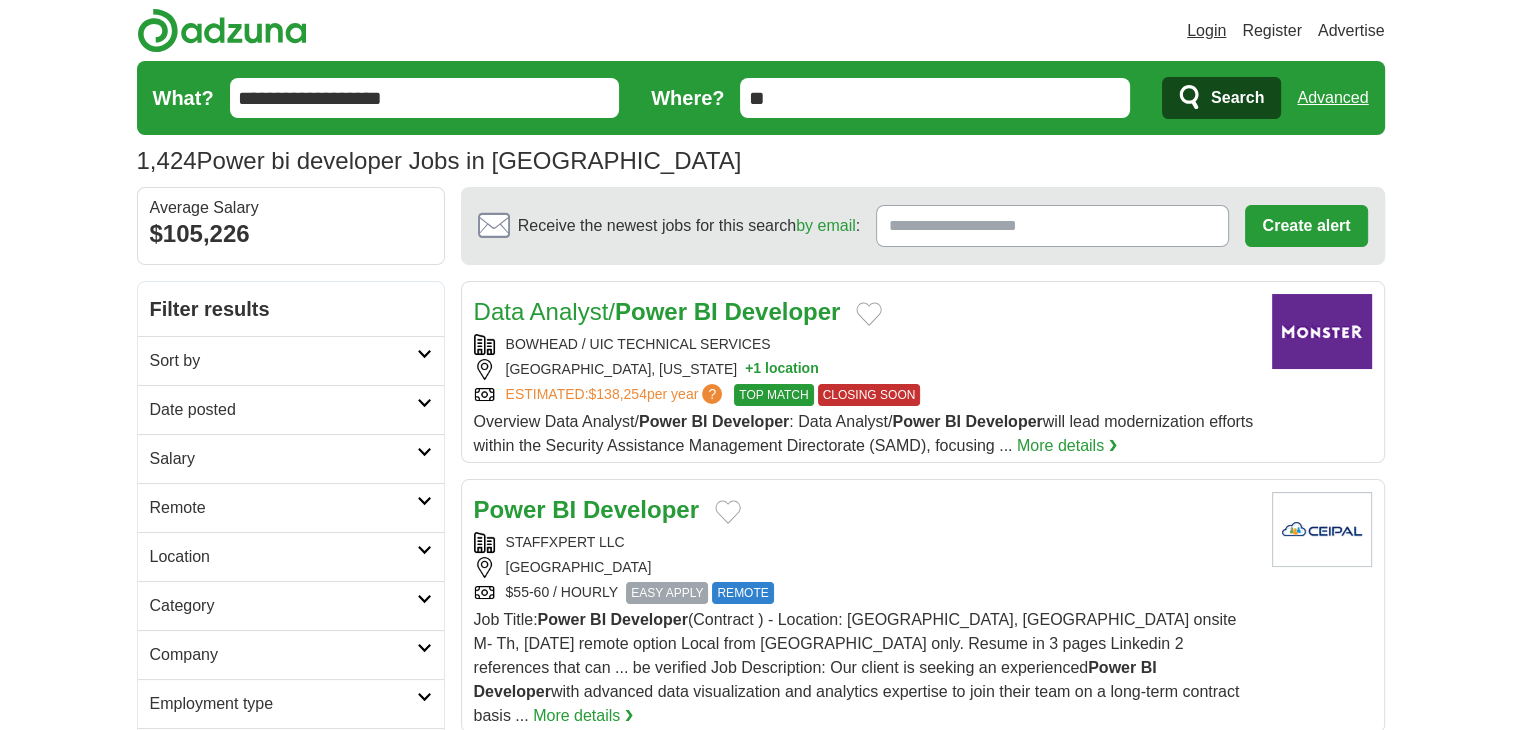click on "Login" at bounding box center [1206, 31] 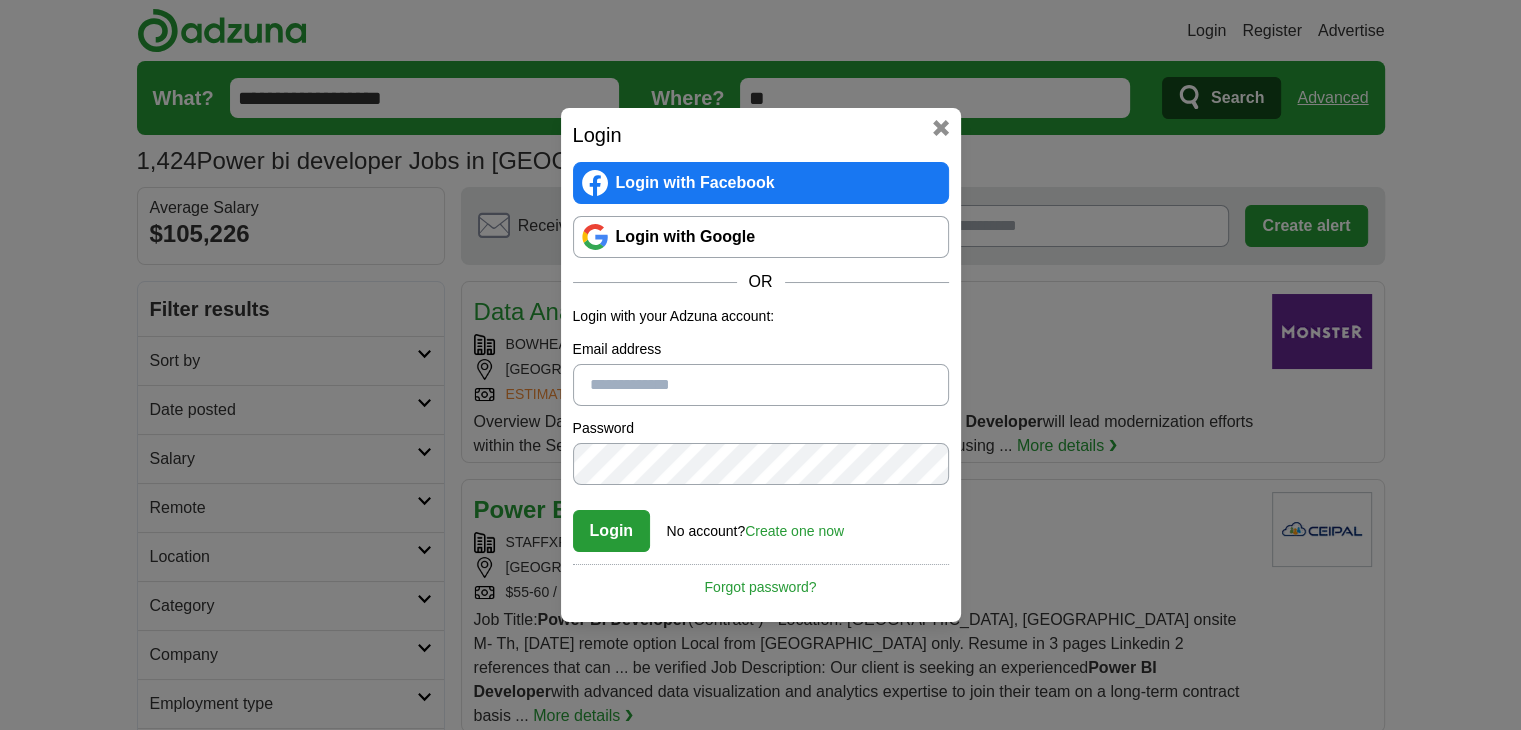 click on "Email address" at bounding box center (761, 385) 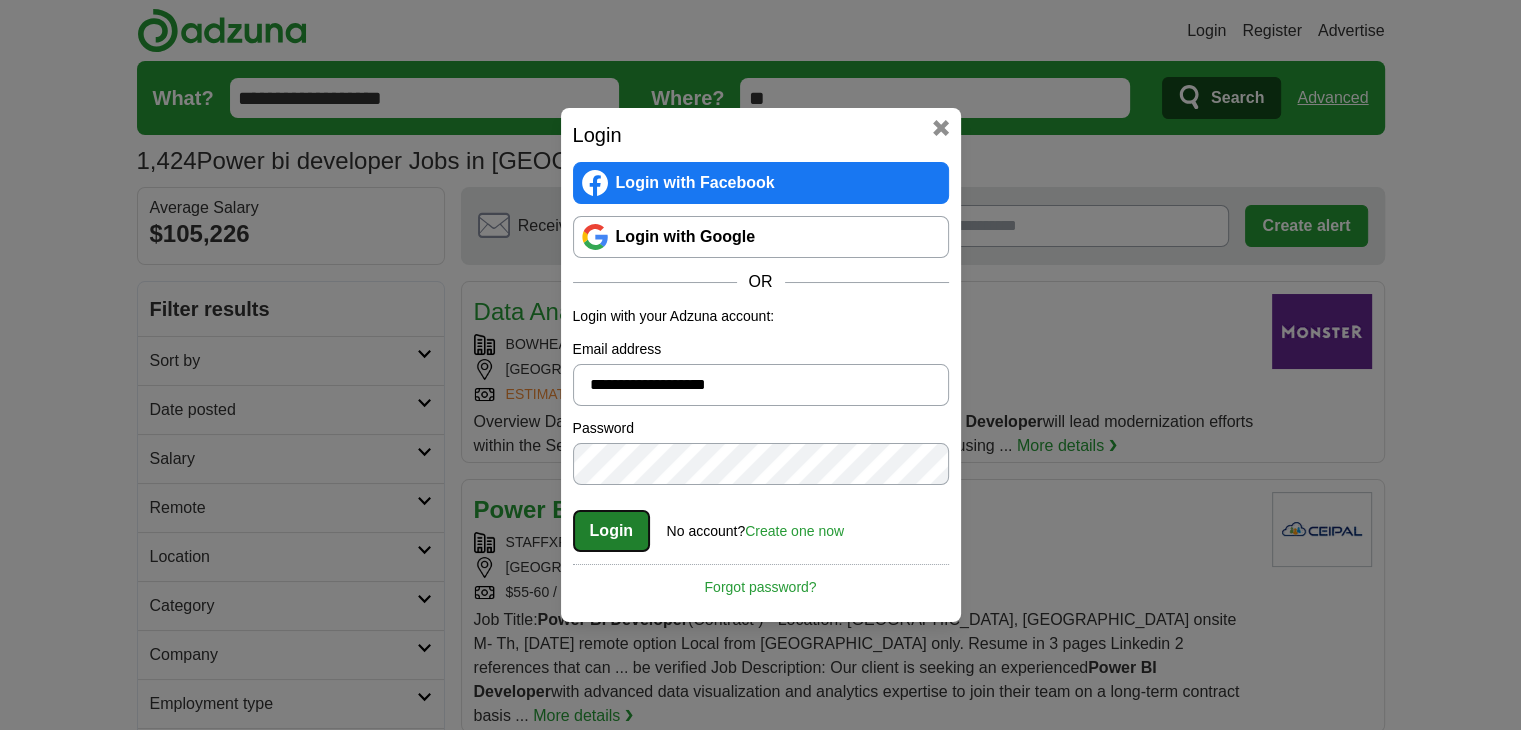 click on "Login" at bounding box center (612, 531) 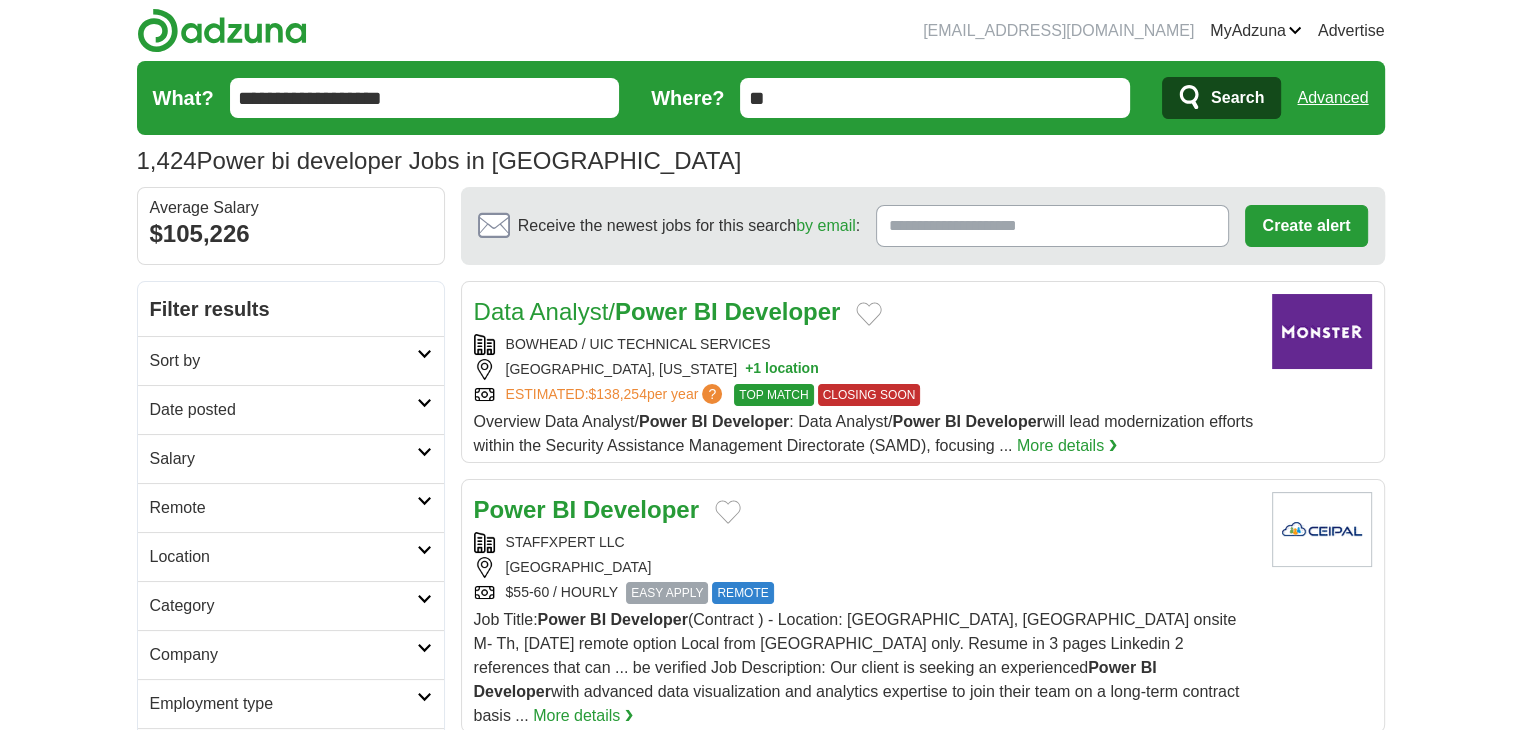 scroll, scrollTop: 80, scrollLeft: 0, axis: vertical 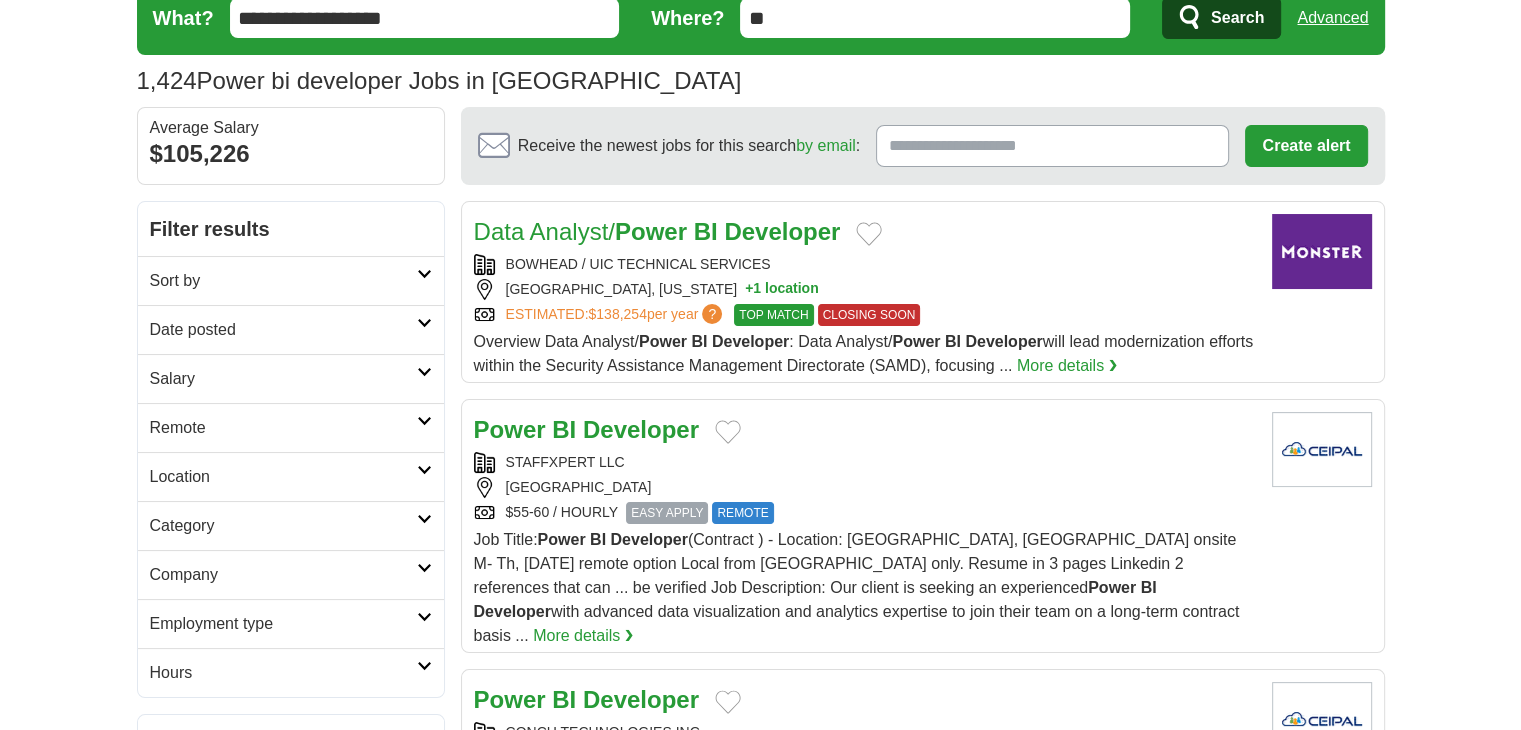 click on "Date posted" at bounding box center (283, 330) 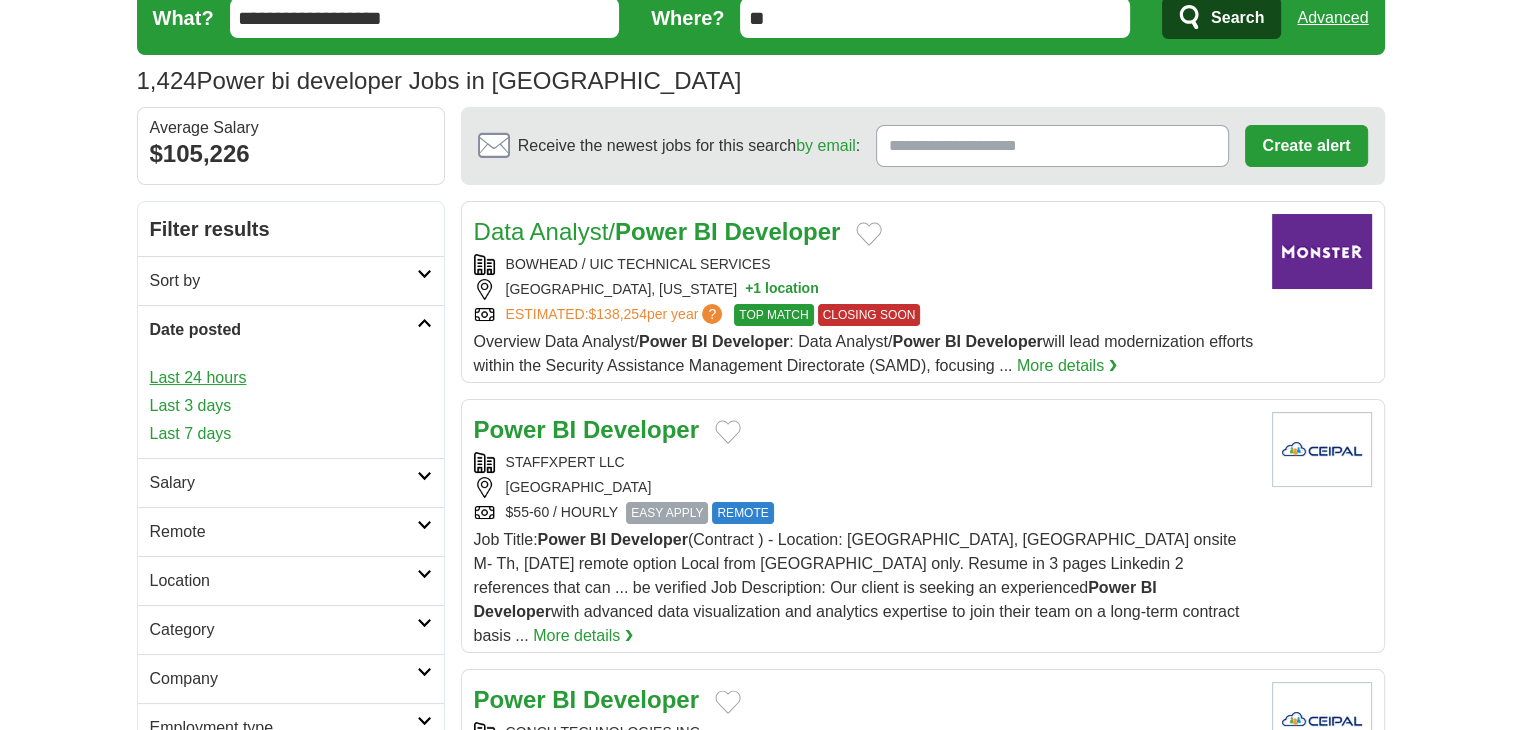 click on "Last 24 hours" at bounding box center [291, 378] 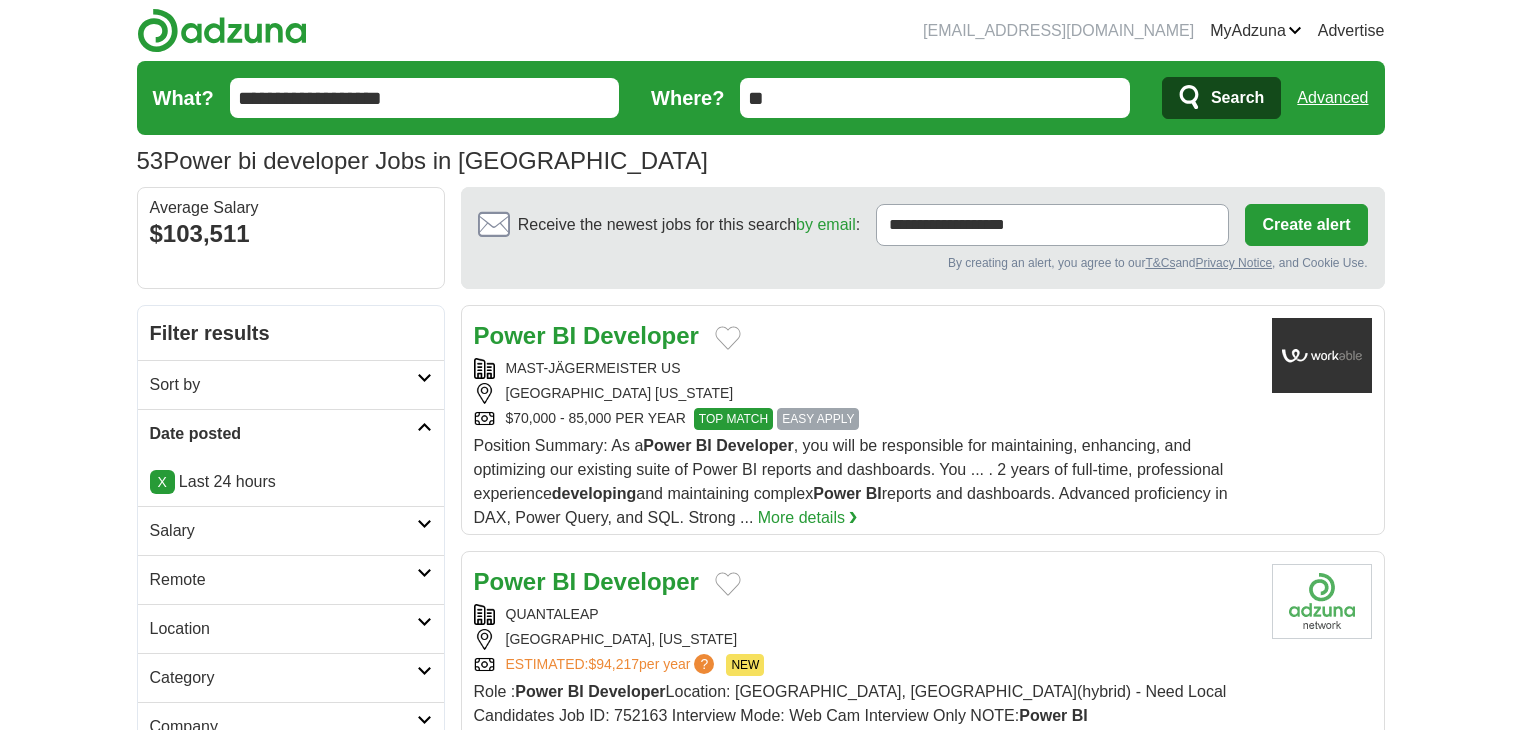 scroll, scrollTop: 0, scrollLeft: 0, axis: both 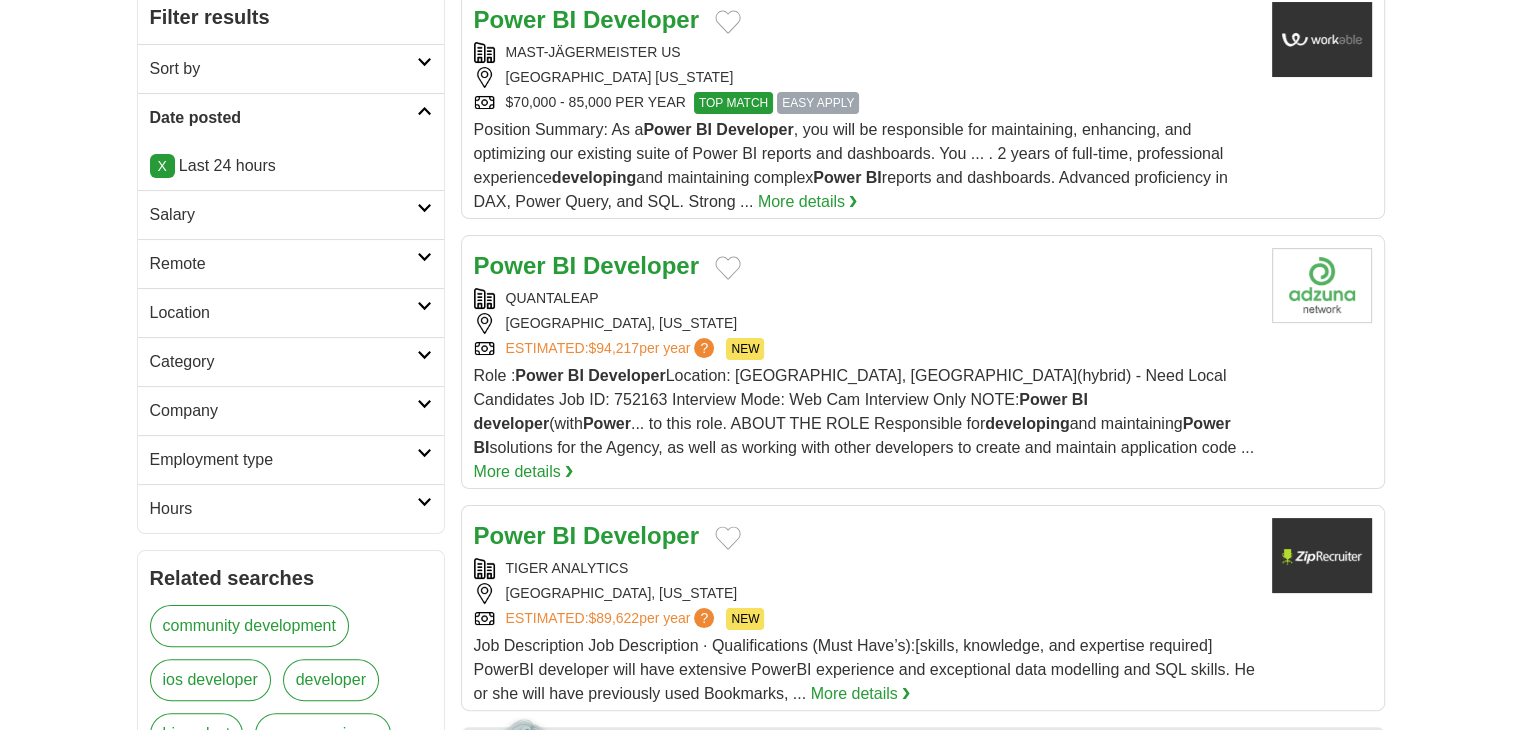 click on "Category" at bounding box center [283, 362] 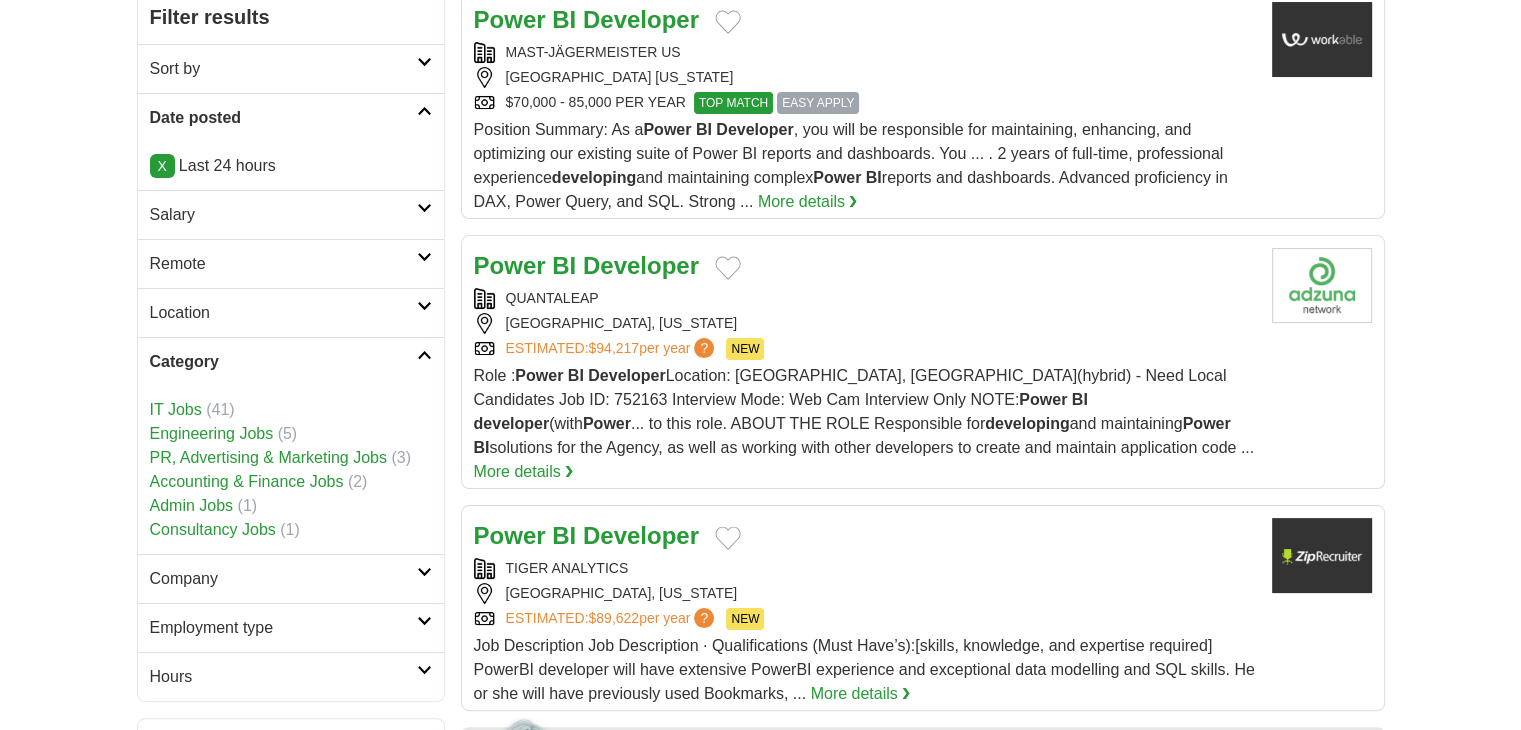 click on "Category" at bounding box center [283, 362] 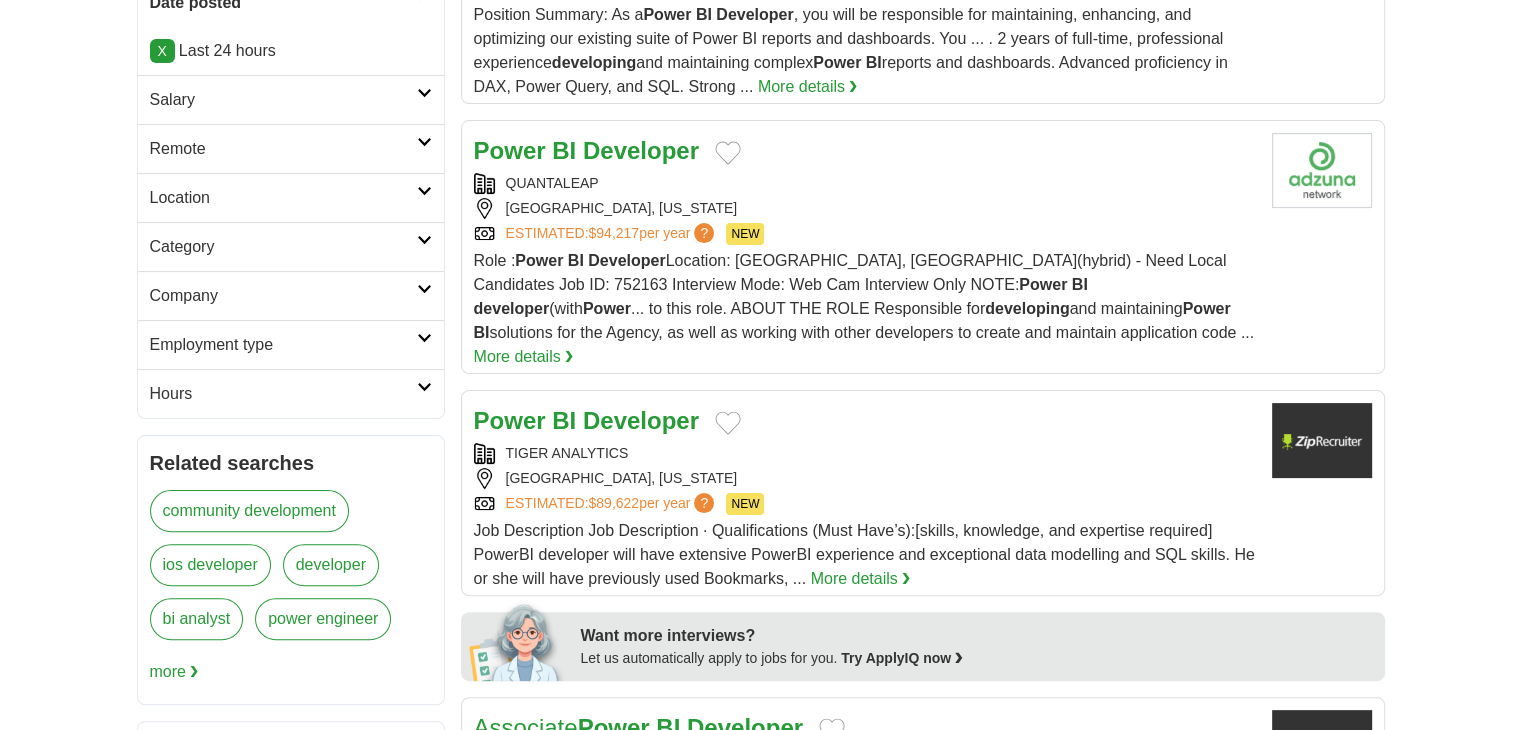 scroll, scrollTop: 435, scrollLeft: 0, axis: vertical 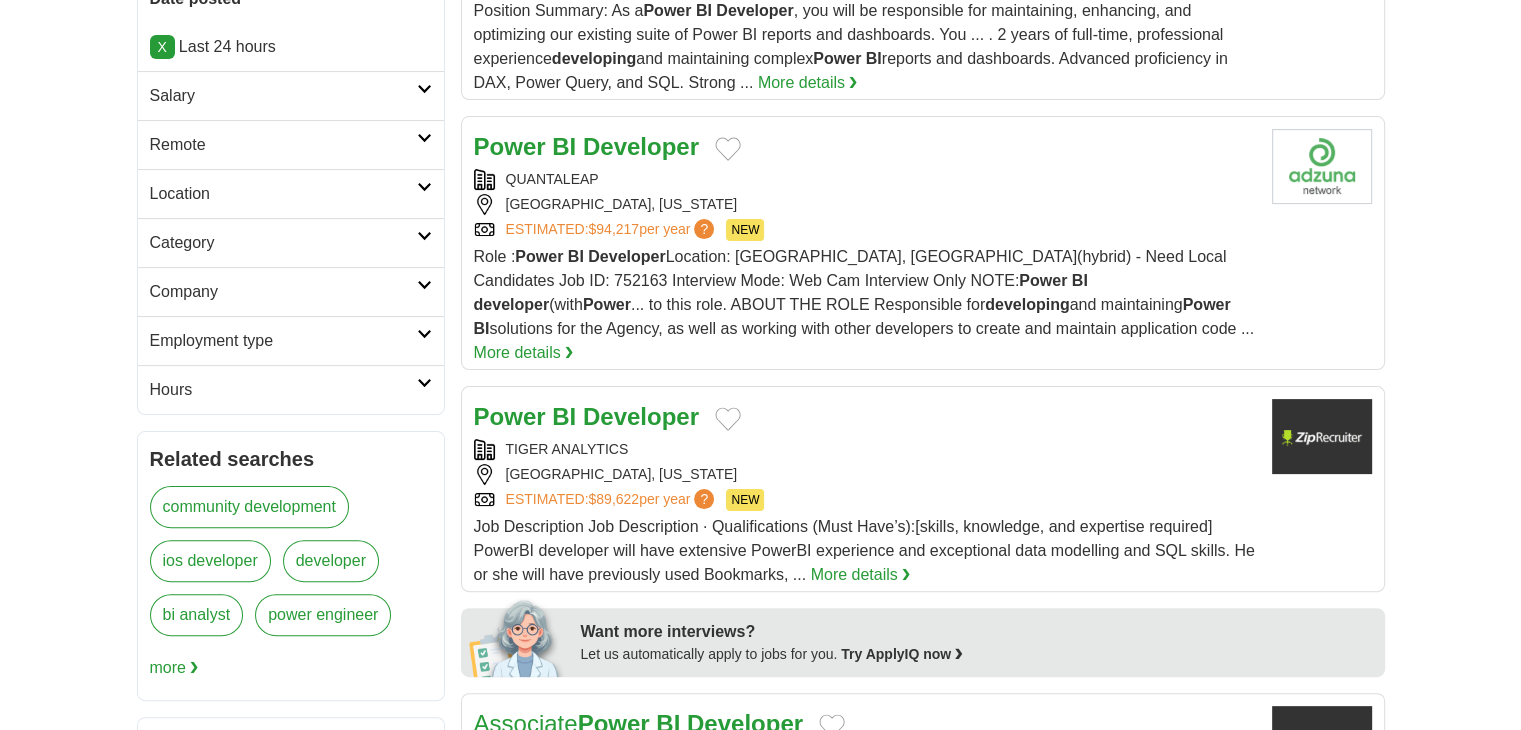 click on "Employment type" at bounding box center (283, 341) 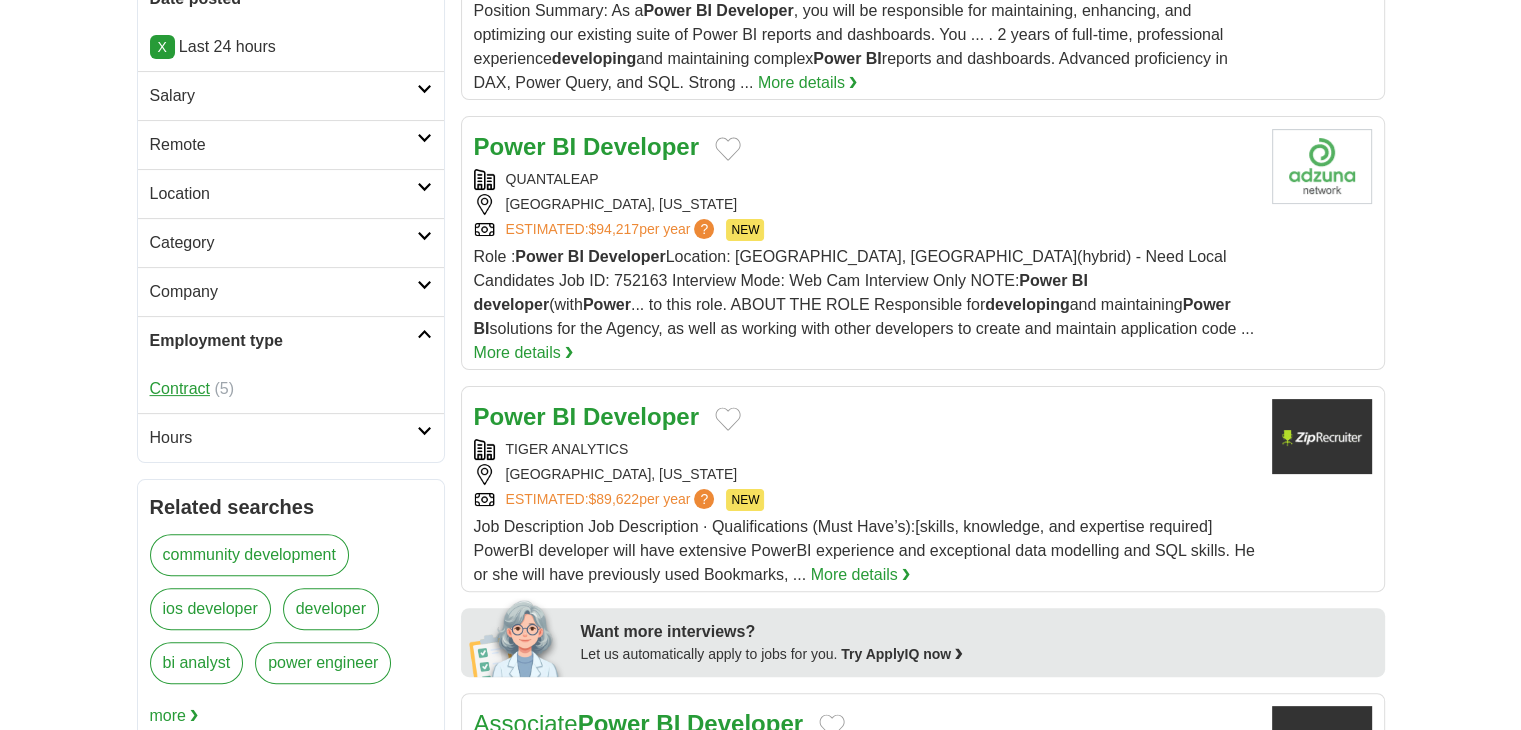 click on "Contract" at bounding box center (180, 388) 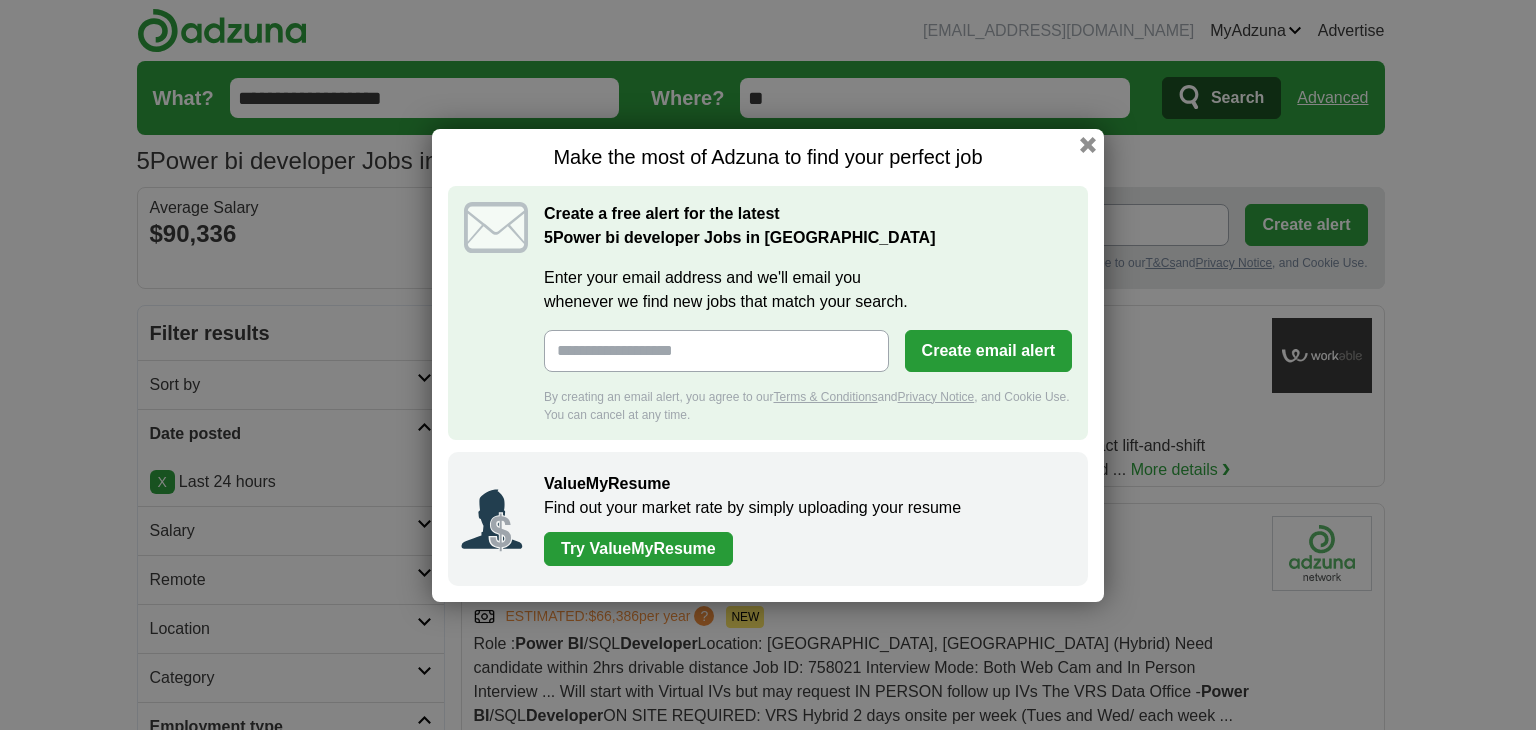 scroll, scrollTop: 0, scrollLeft: 0, axis: both 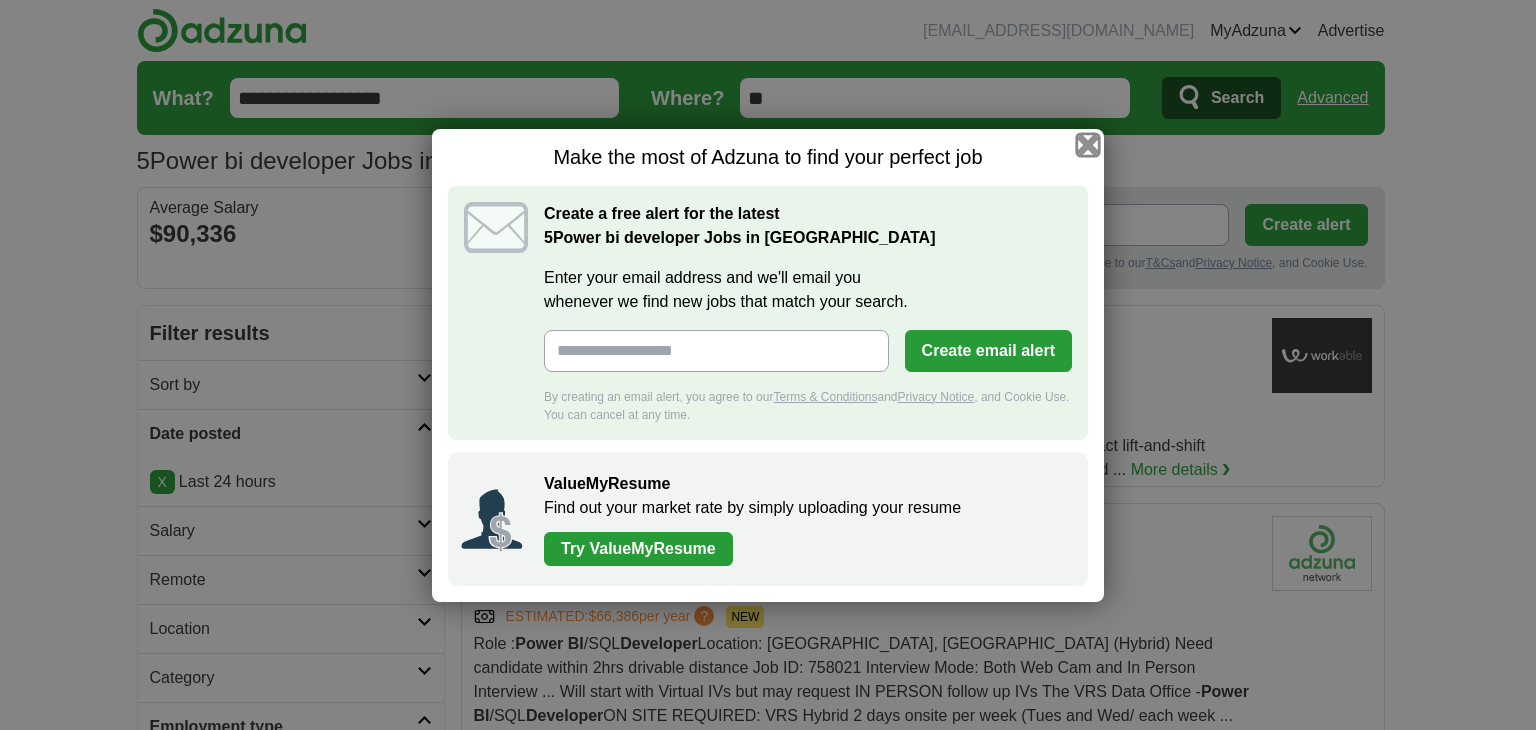 click at bounding box center [1088, 144] 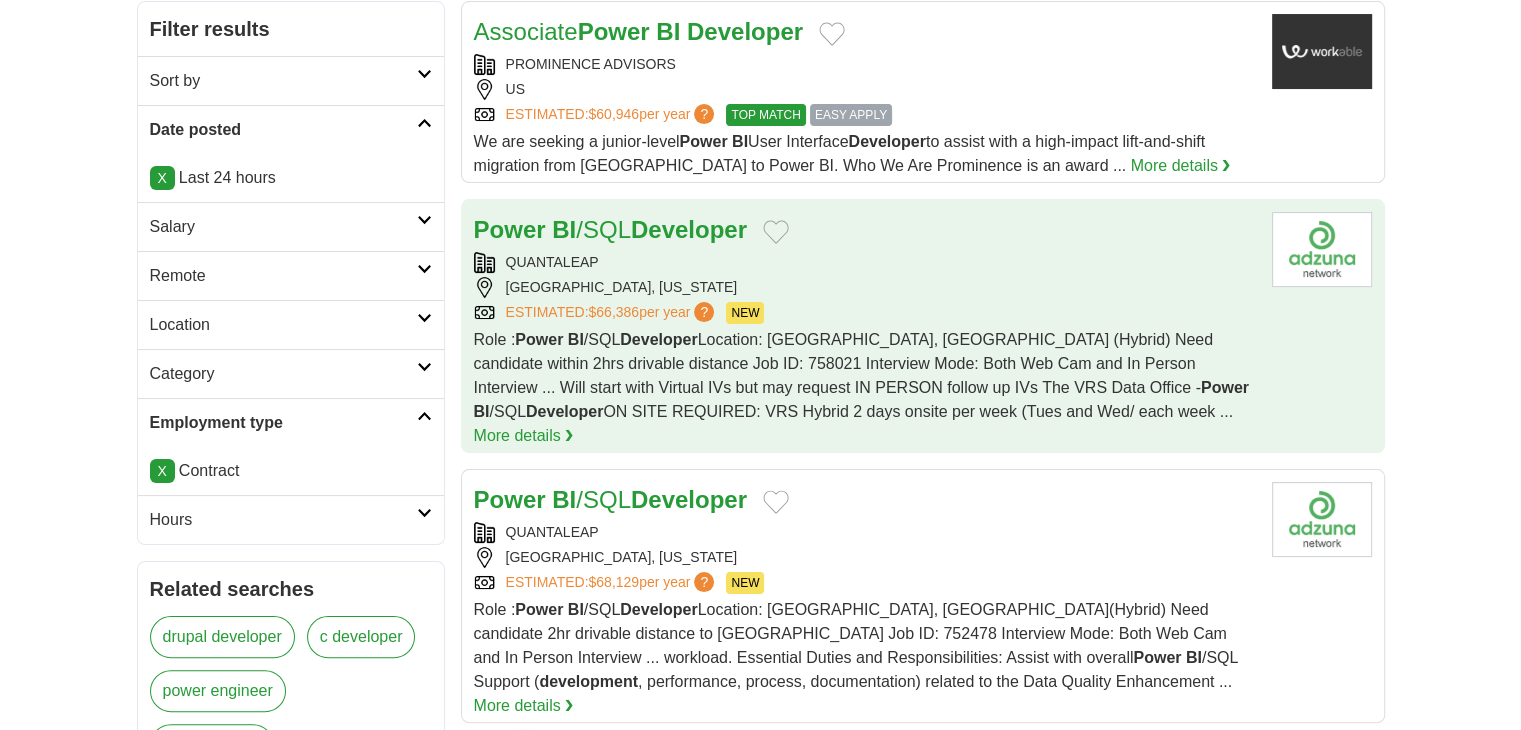 scroll, scrollTop: 0, scrollLeft: 0, axis: both 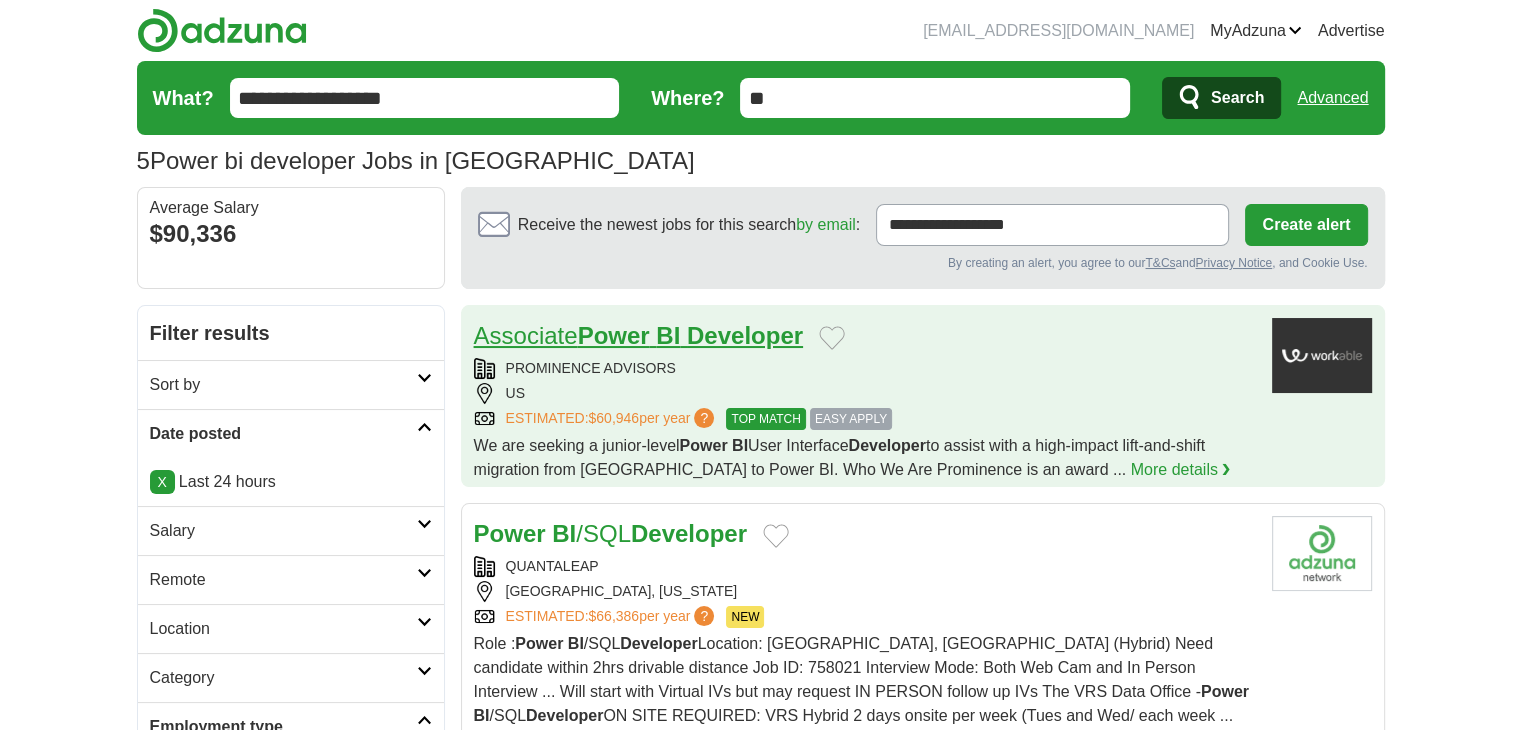click on "Associate  Power   BI   Developer" at bounding box center (639, 335) 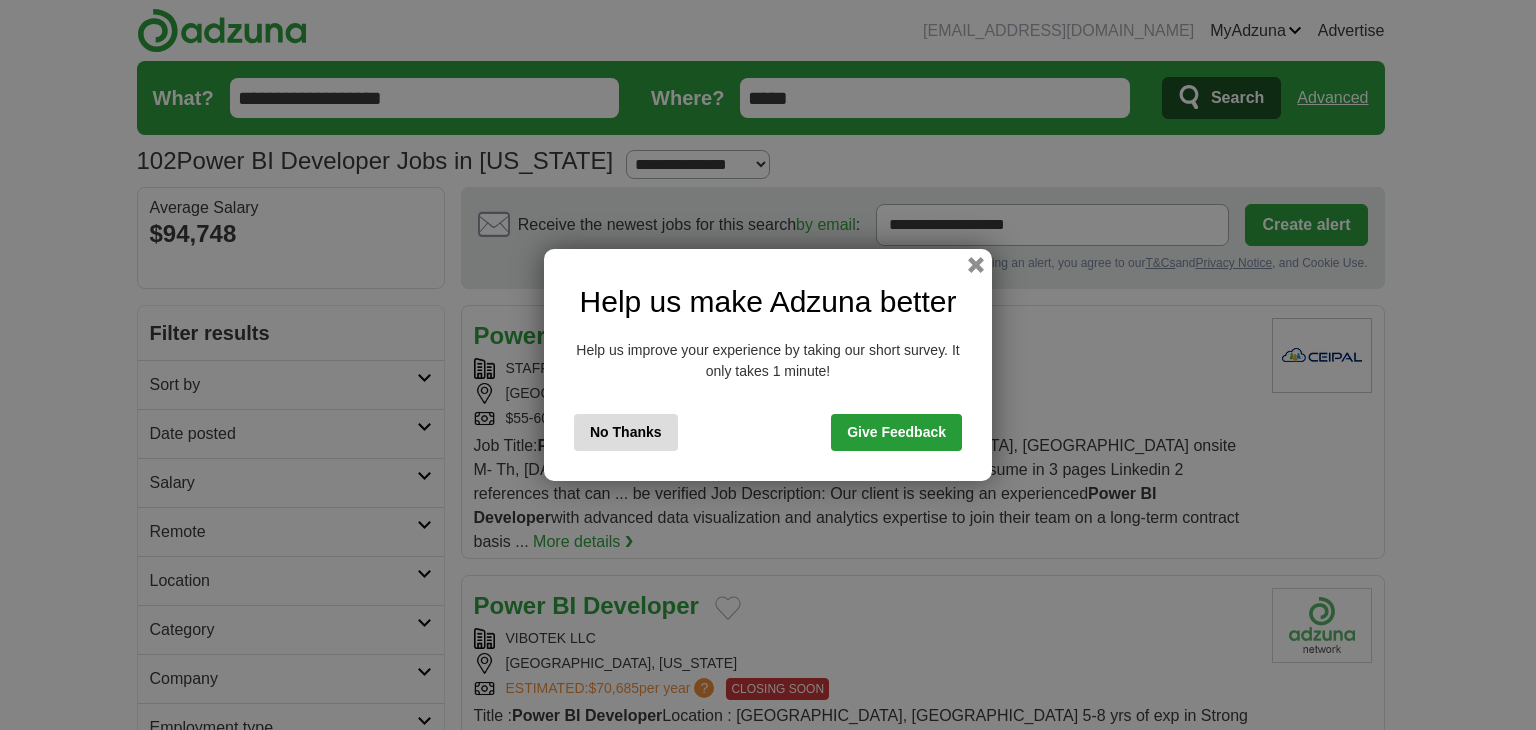 scroll, scrollTop: 0, scrollLeft: 0, axis: both 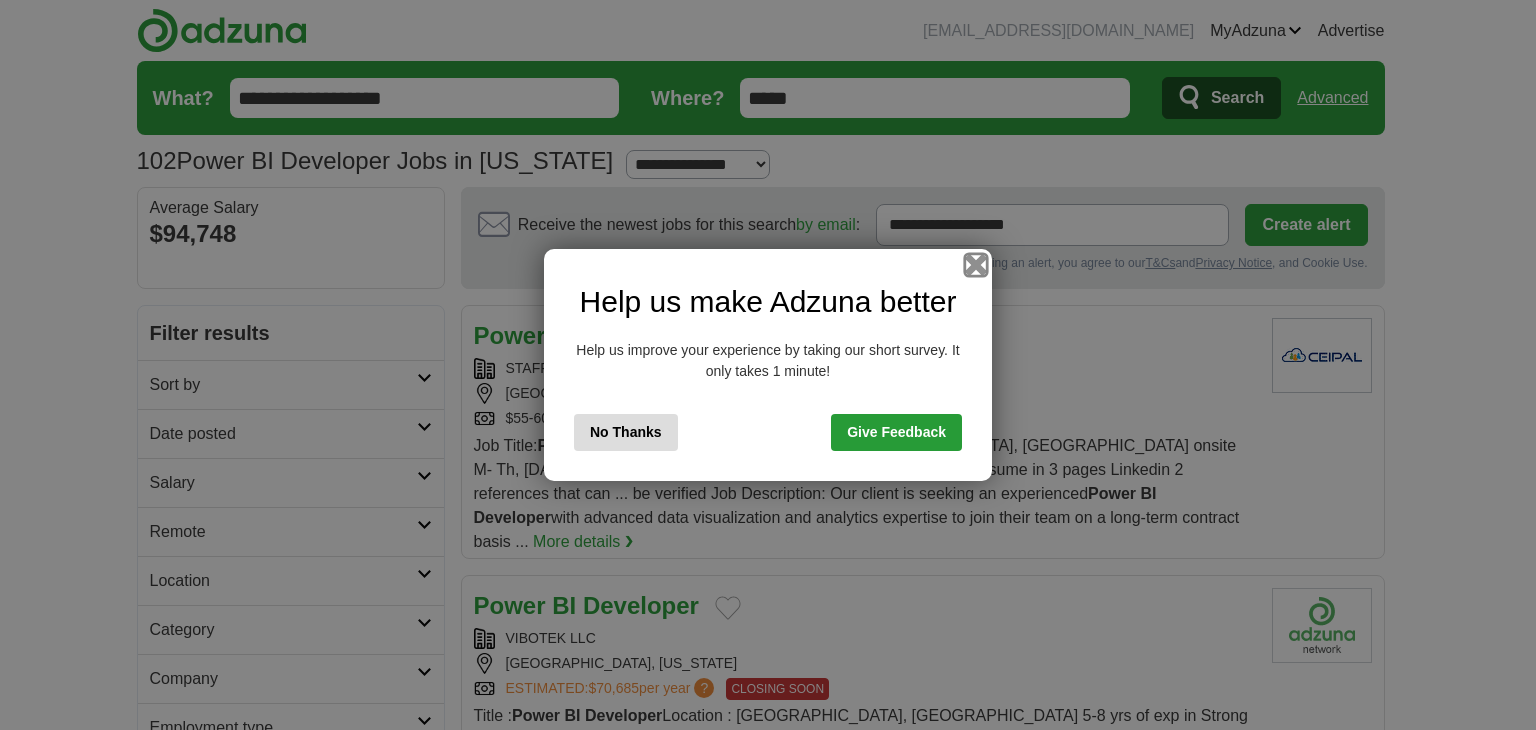 click at bounding box center [976, 265] 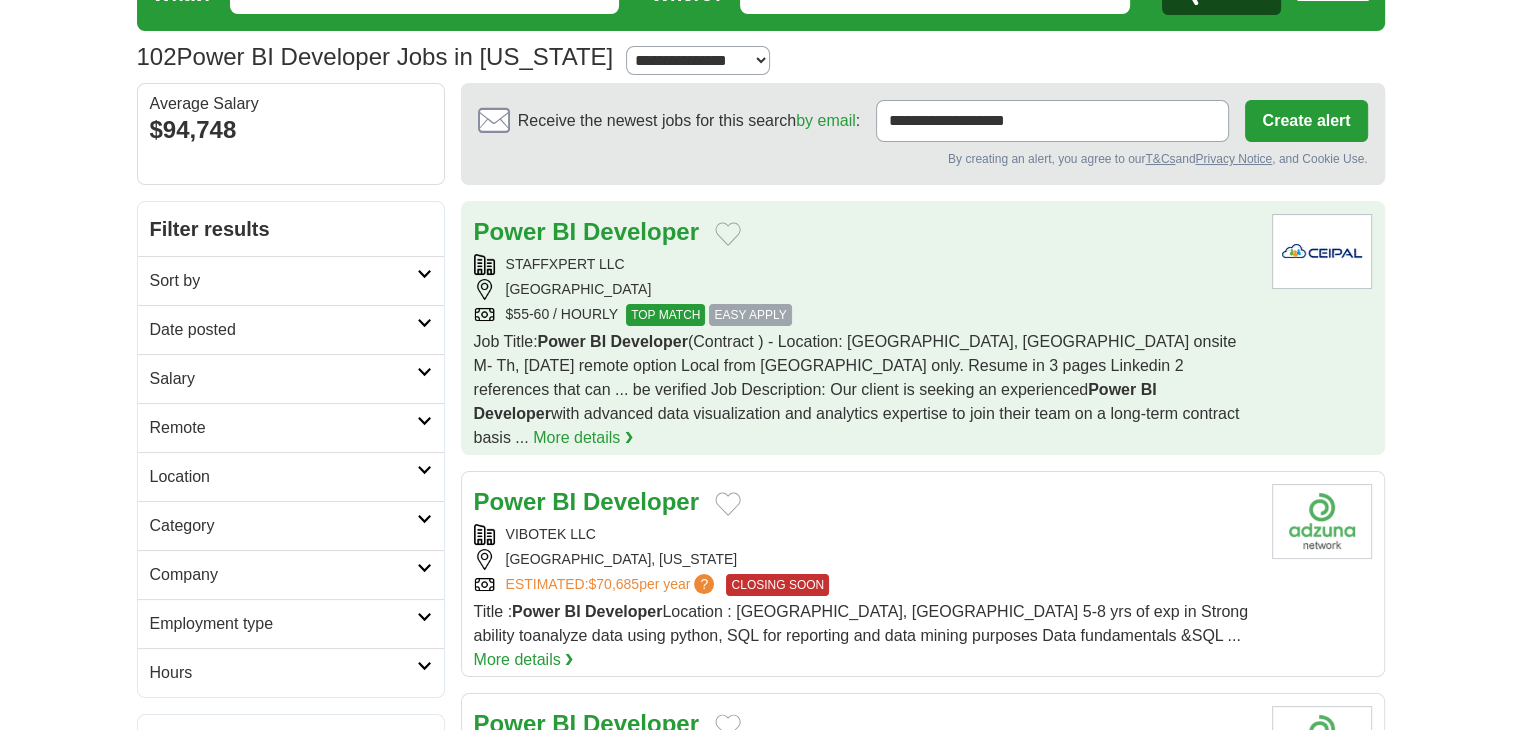 scroll, scrollTop: 0, scrollLeft: 0, axis: both 